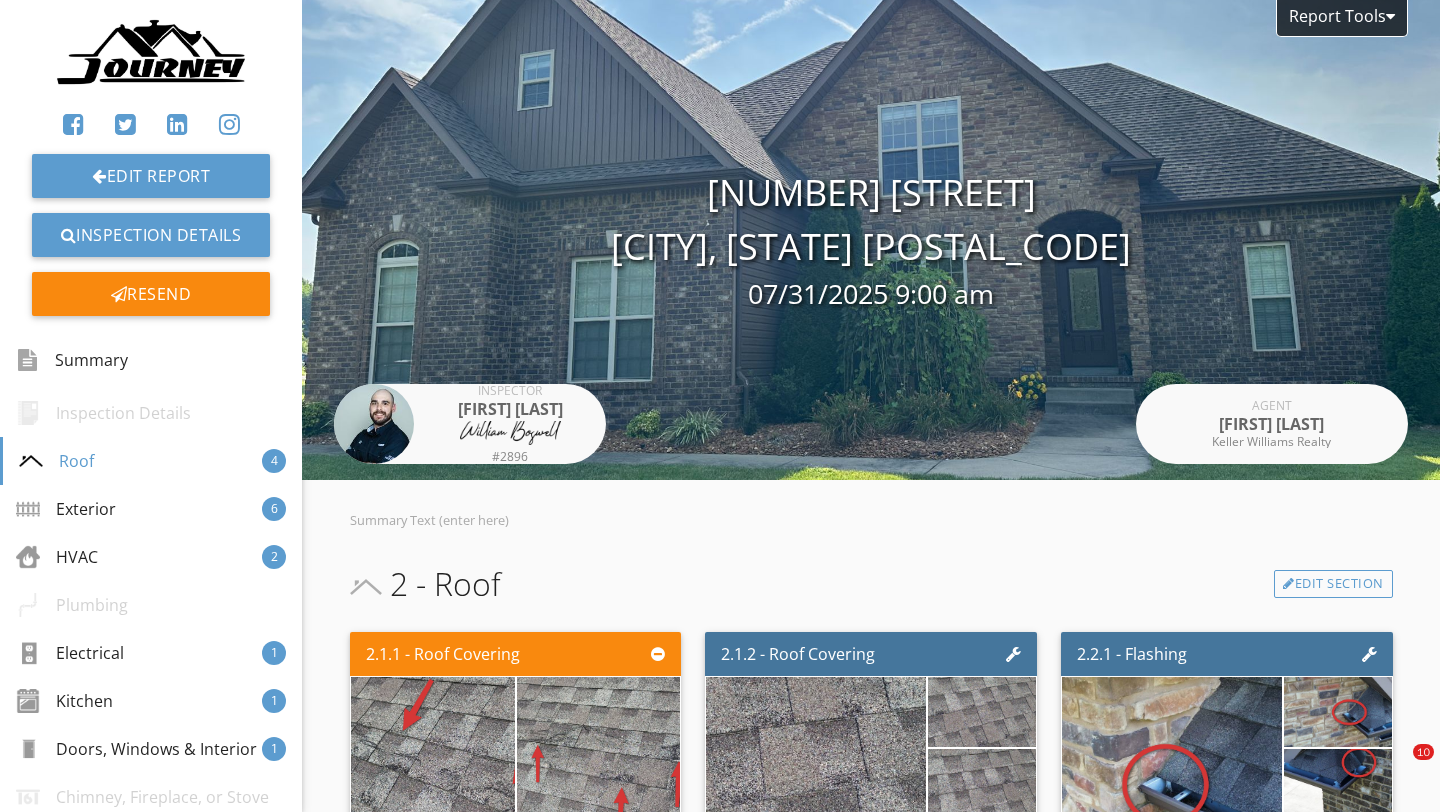 scroll, scrollTop: 0, scrollLeft: 0, axis: both 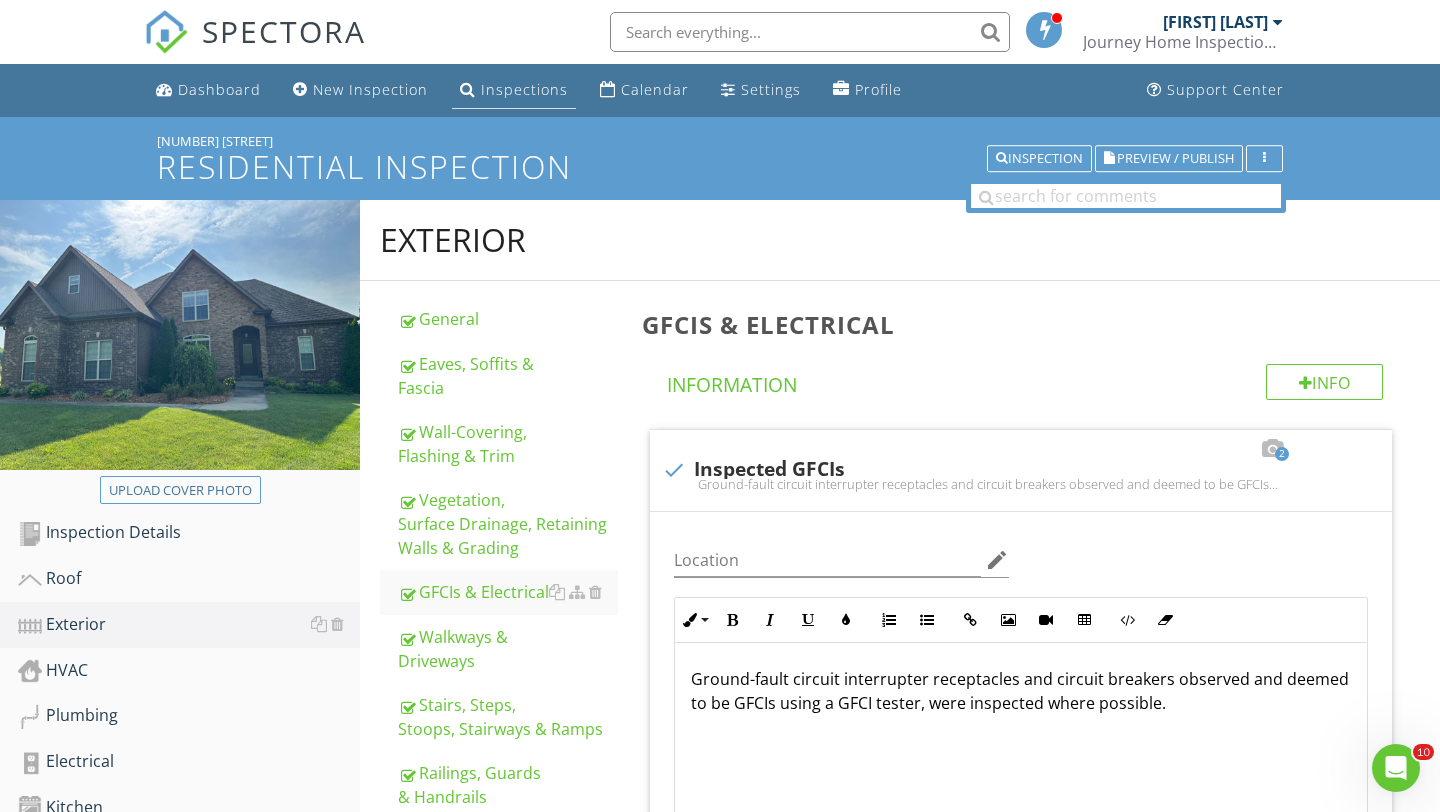 click on "Inspections" at bounding box center [524, 89] 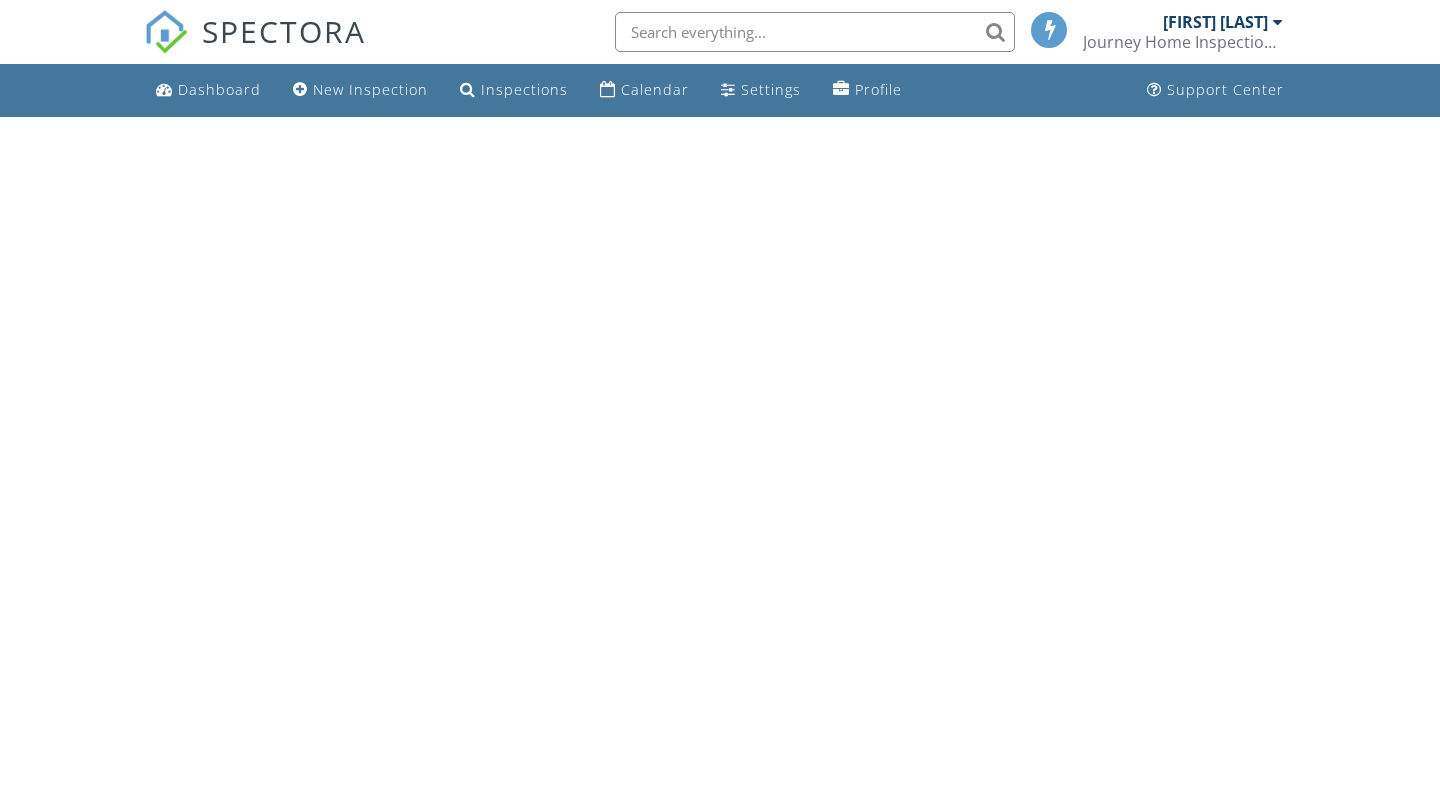scroll, scrollTop: 0, scrollLeft: 0, axis: both 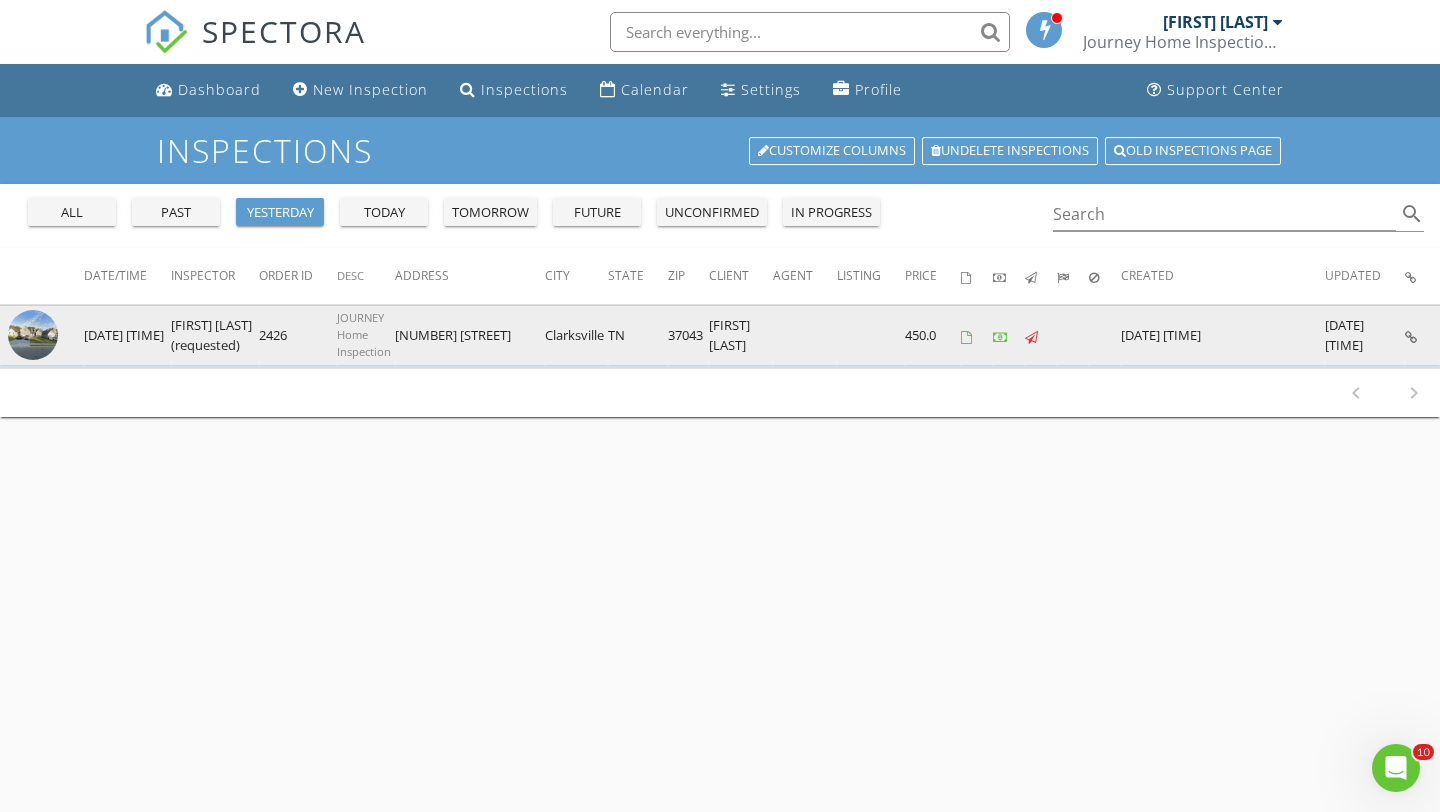 click at bounding box center [33, 335] 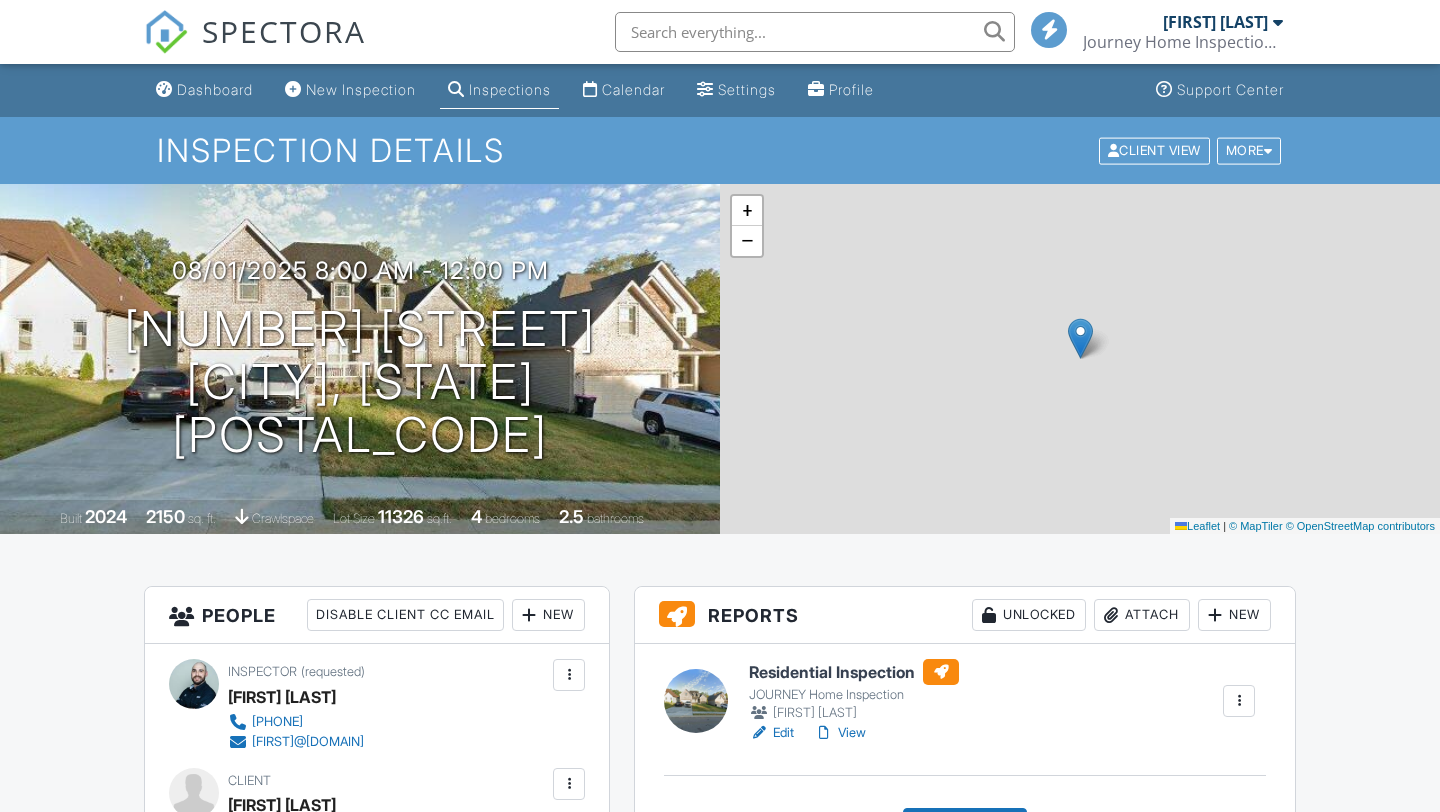 scroll, scrollTop: 232, scrollLeft: 0, axis: vertical 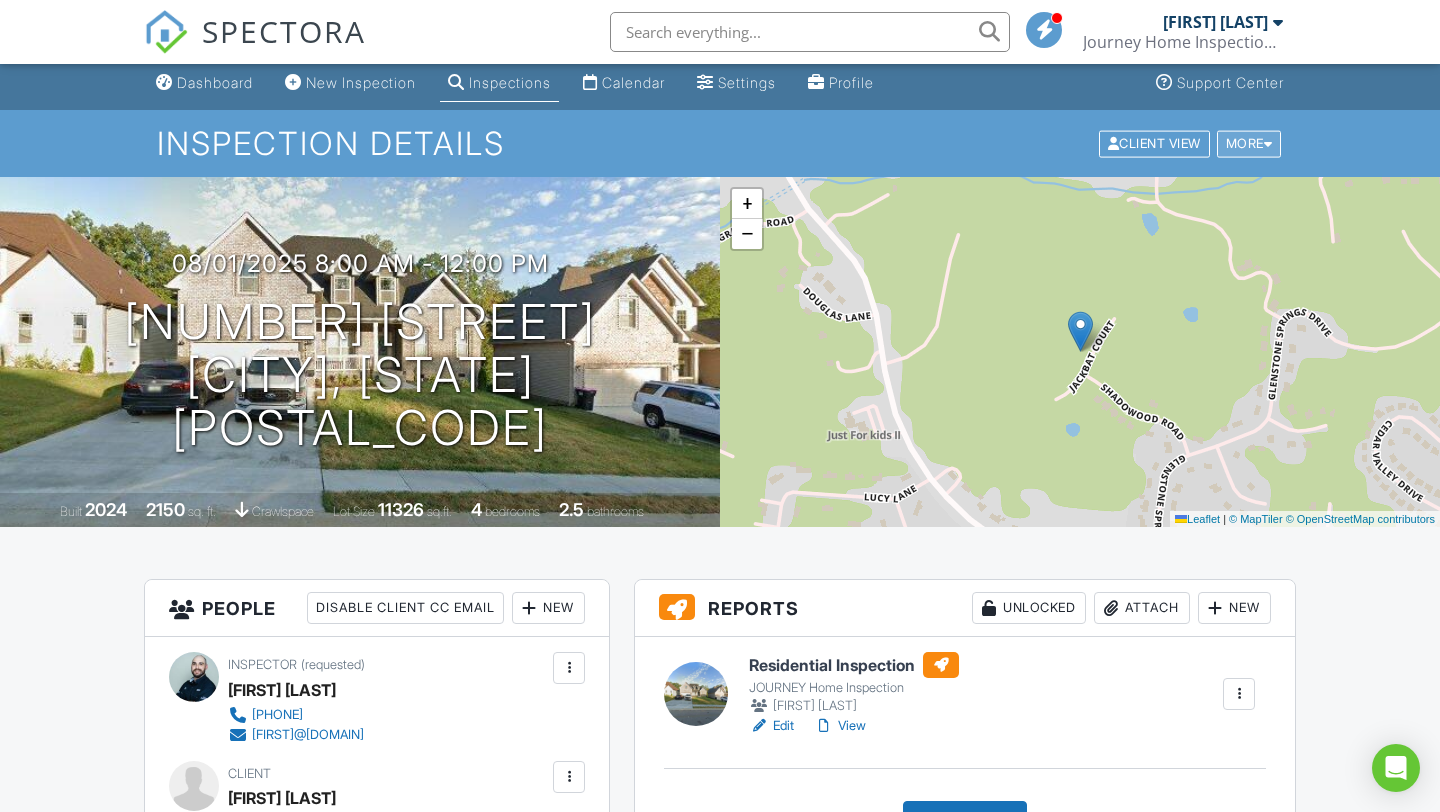 click on "More" at bounding box center (1249, 143) 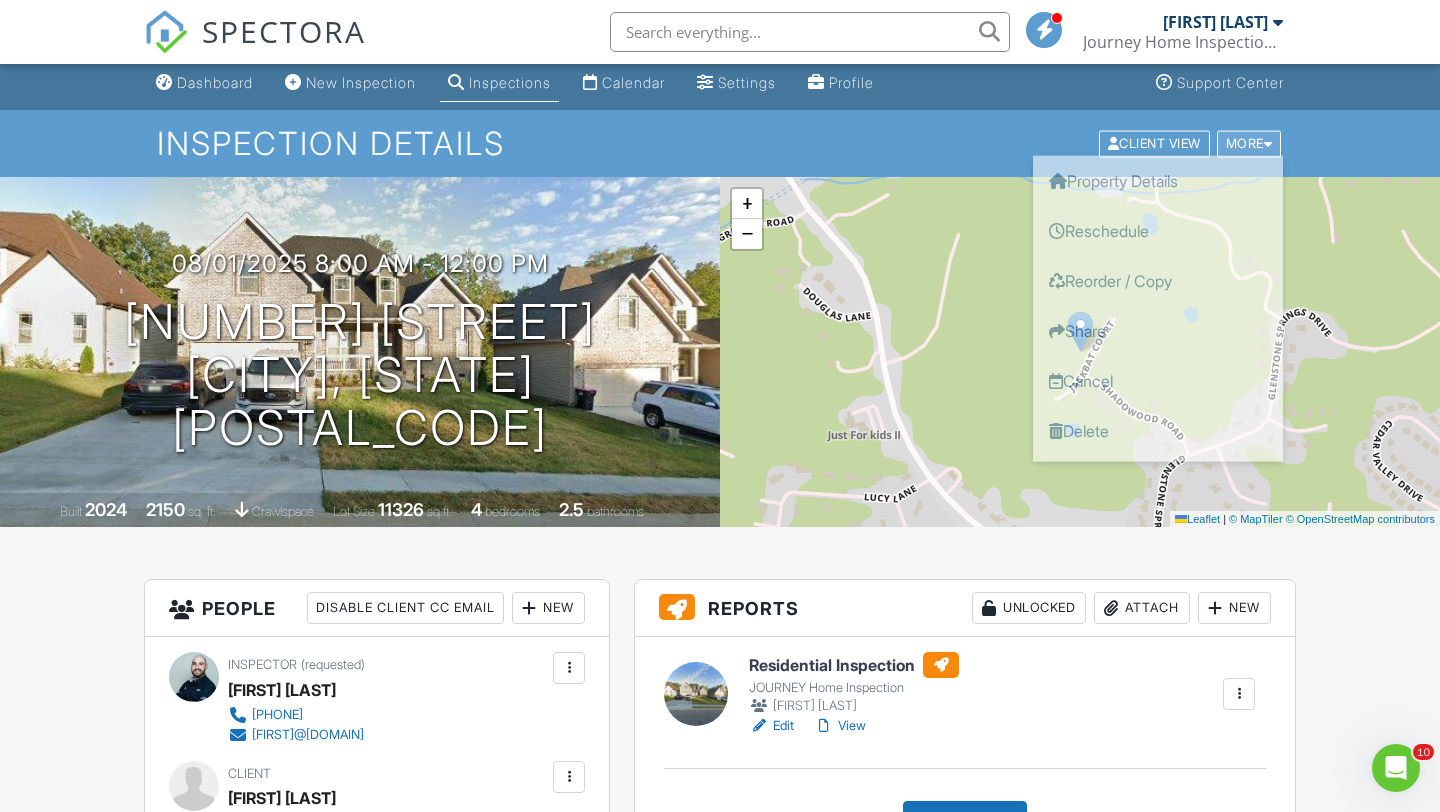 scroll, scrollTop: 0, scrollLeft: 0, axis: both 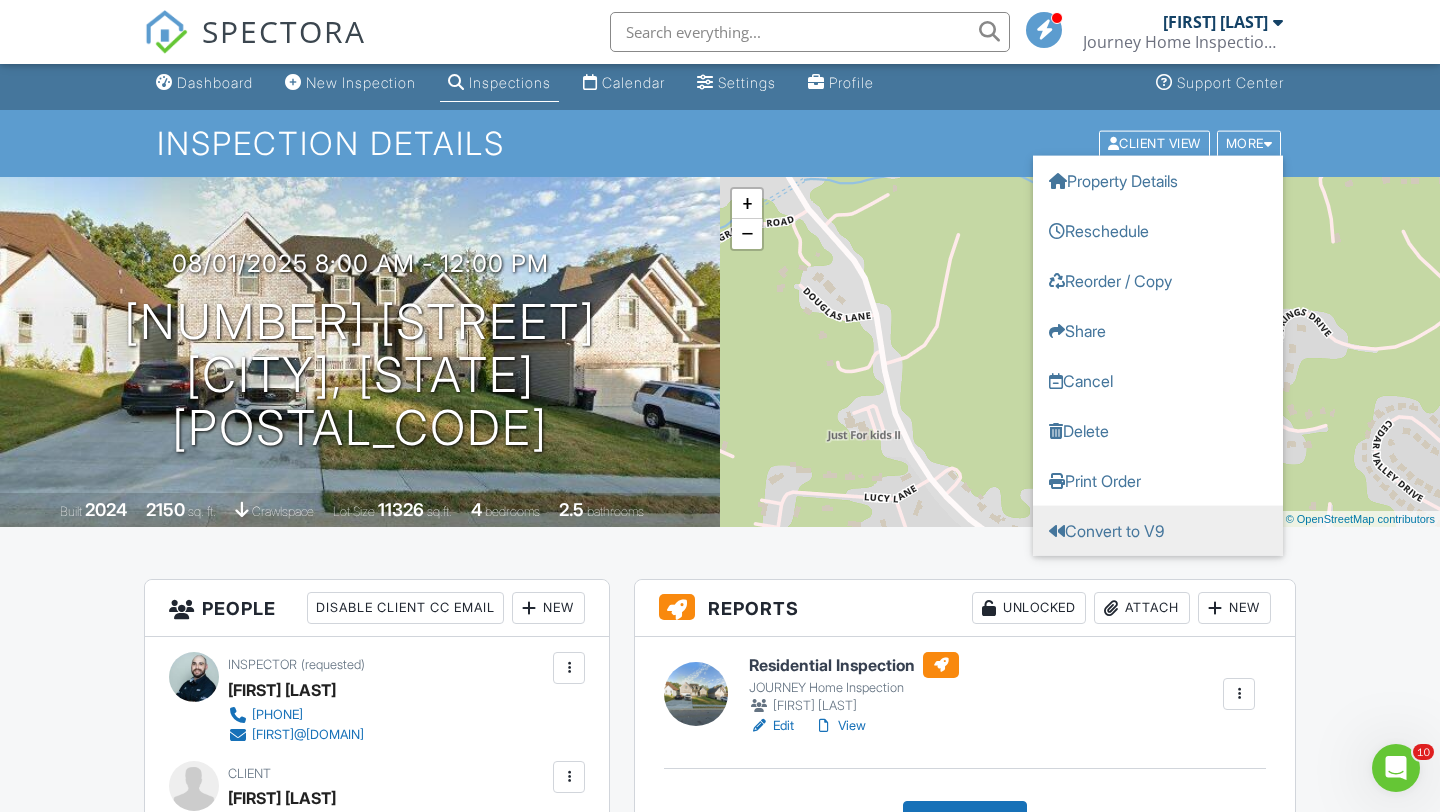 click on "Convert to V9" at bounding box center [1158, 530] 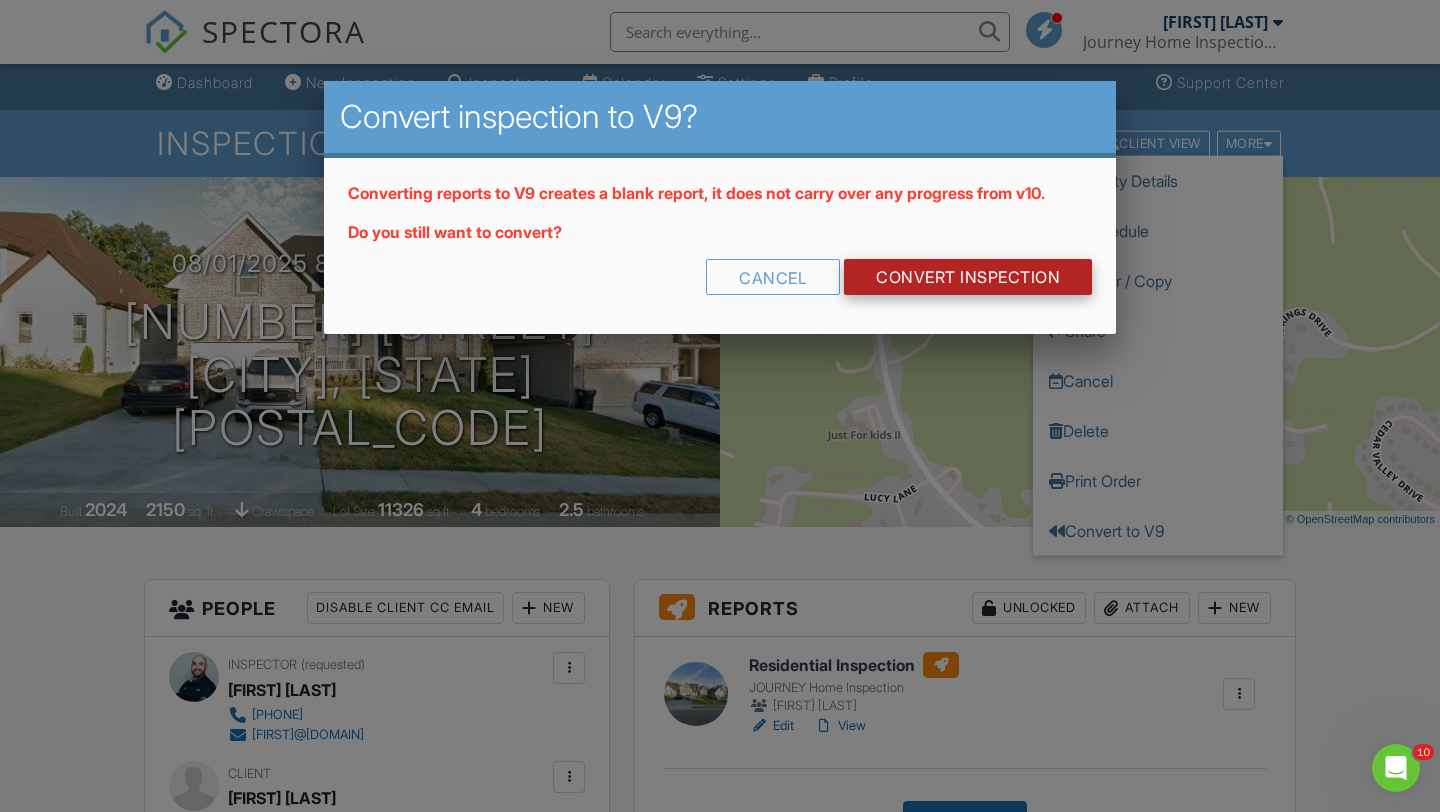 click on "CONVERT INSPECTION" at bounding box center [968, 277] 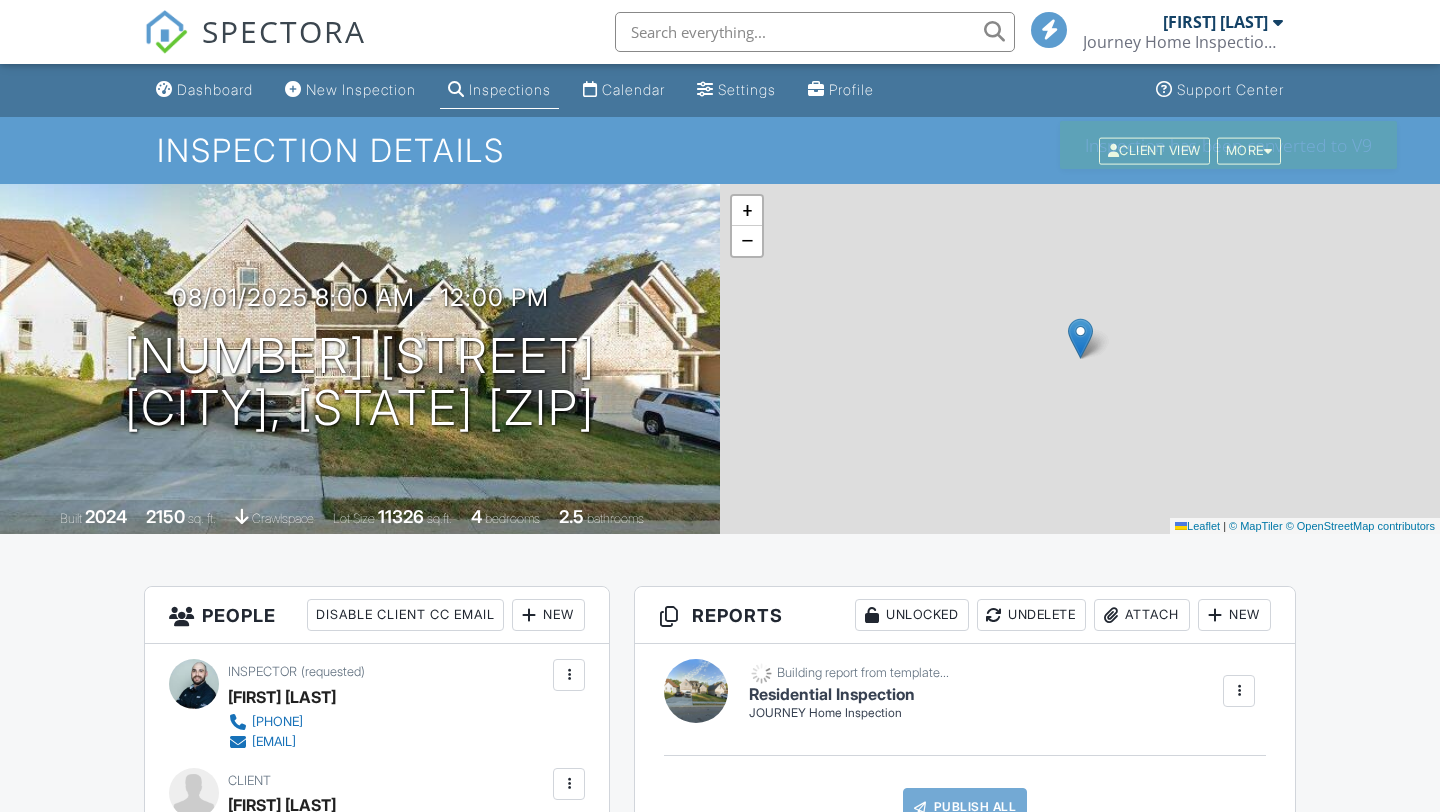 scroll, scrollTop: 0, scrollLeft: 0, axis: both 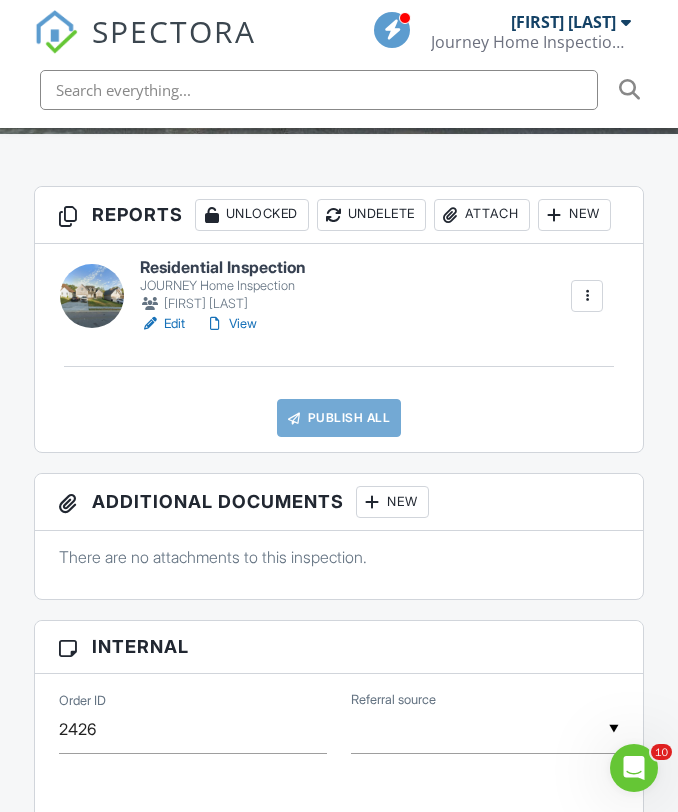 click on "Edit" at bounding box center [162, 324] 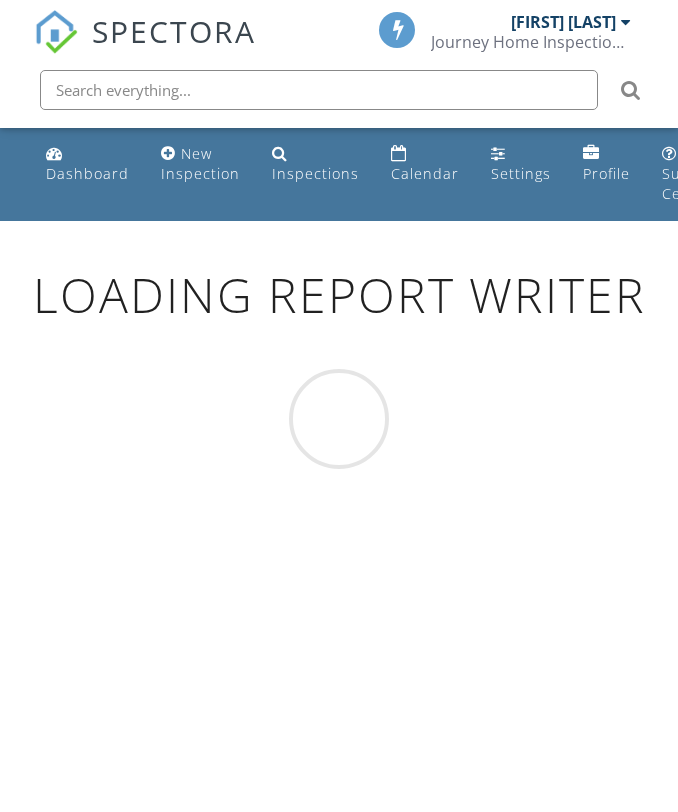 scroll, scrollTop: 0, scrollLeft: 0, axis: both 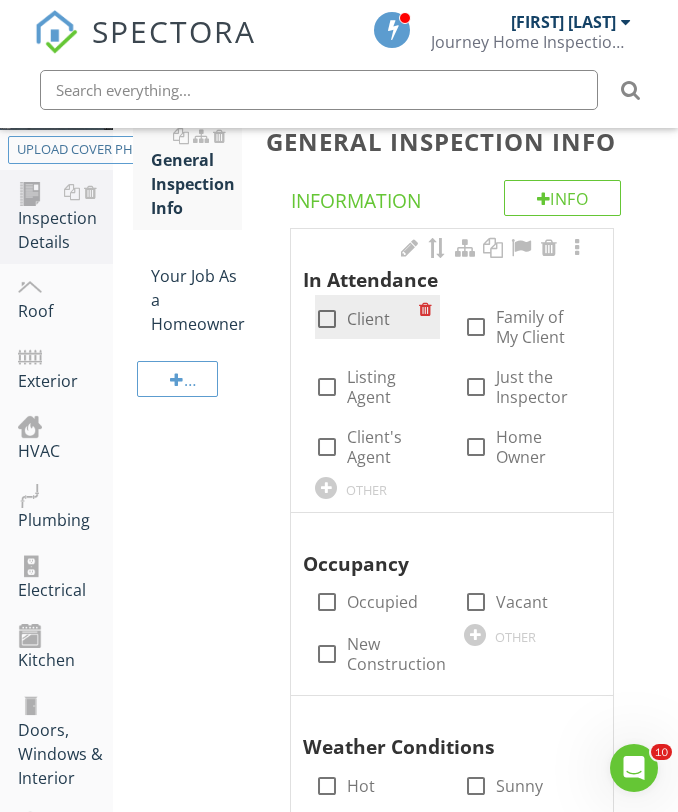 click at bounding box center (327, 319) 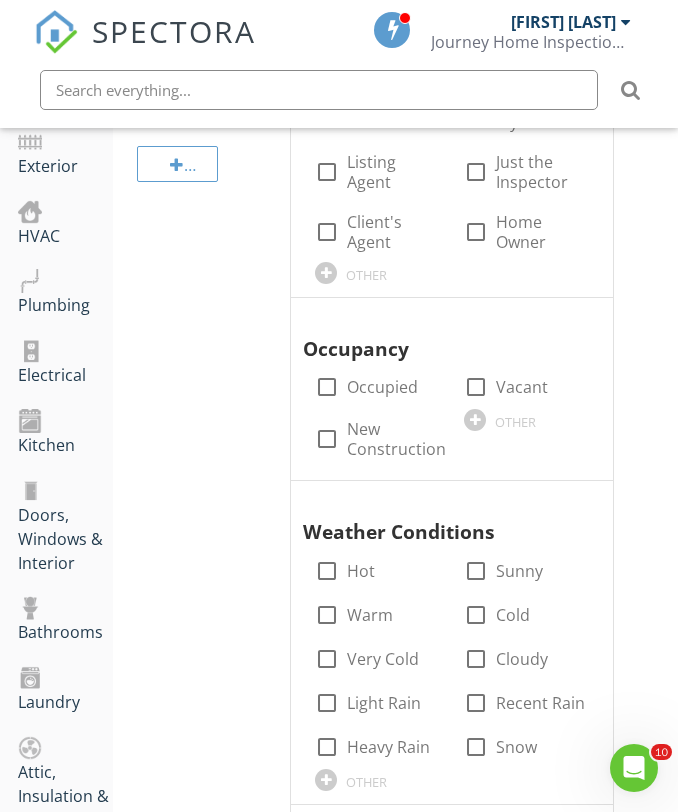 scroll, scrollTop: 539, scrollLeft: 0, axis: vertical 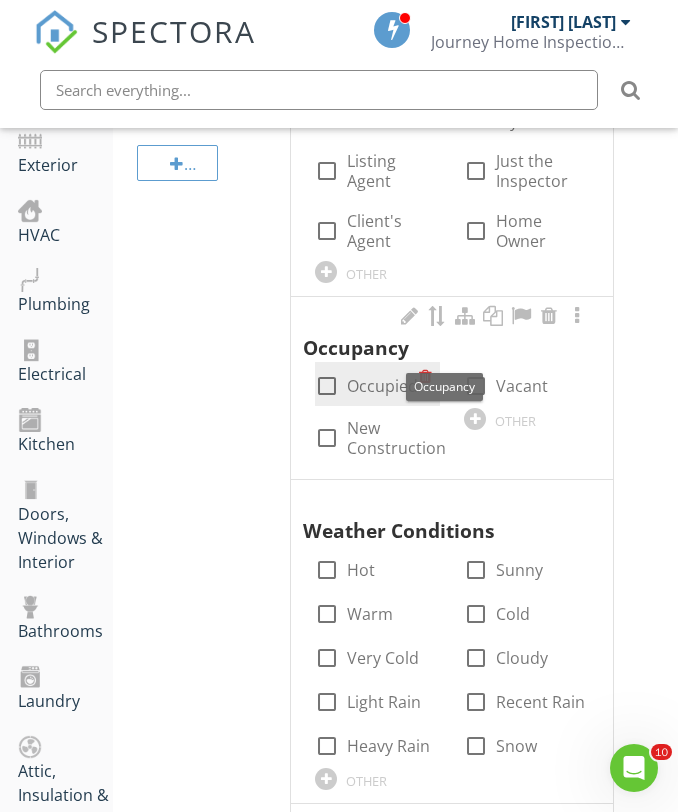 click at bounding box center [327, 386] 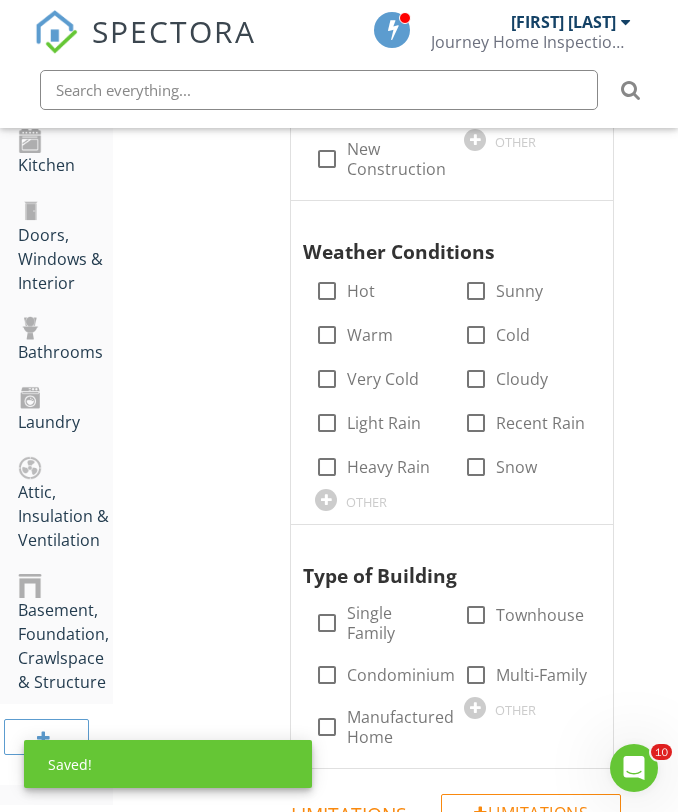 scroll, scrollTop: 817, scrollLeft: 0, axis: vertical 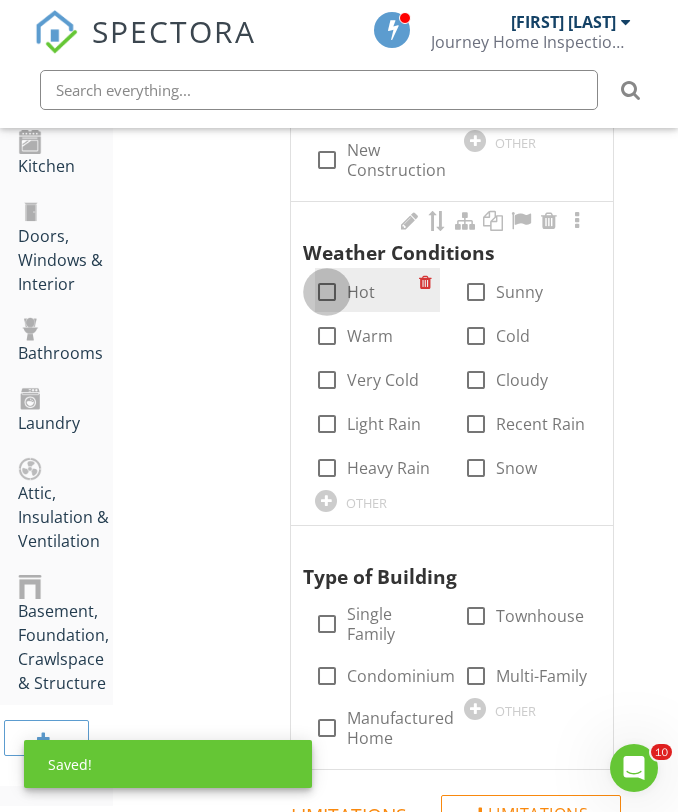 click at bounding box center [327, 292] 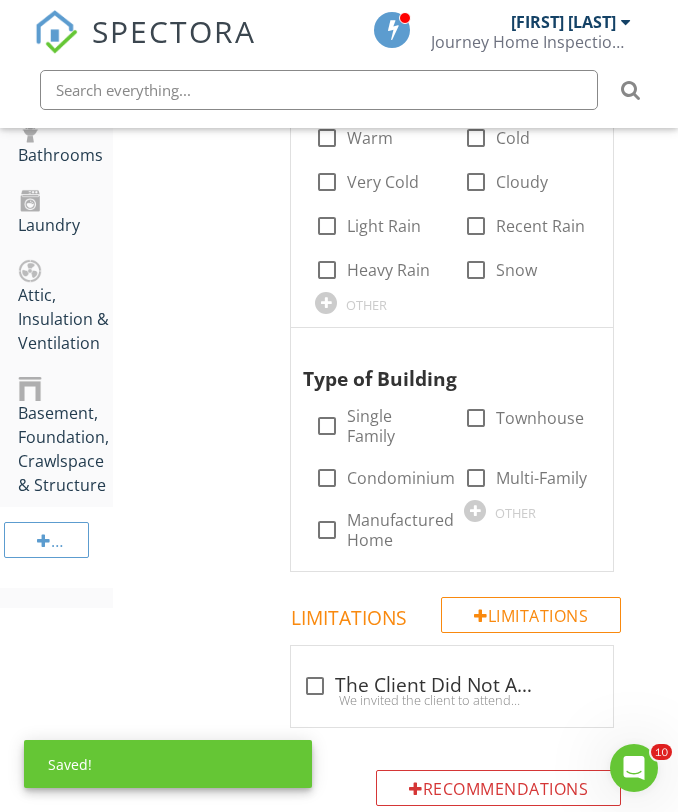 scroll, scrollTop: 1048, scrollLeft: 0, axis: vertical 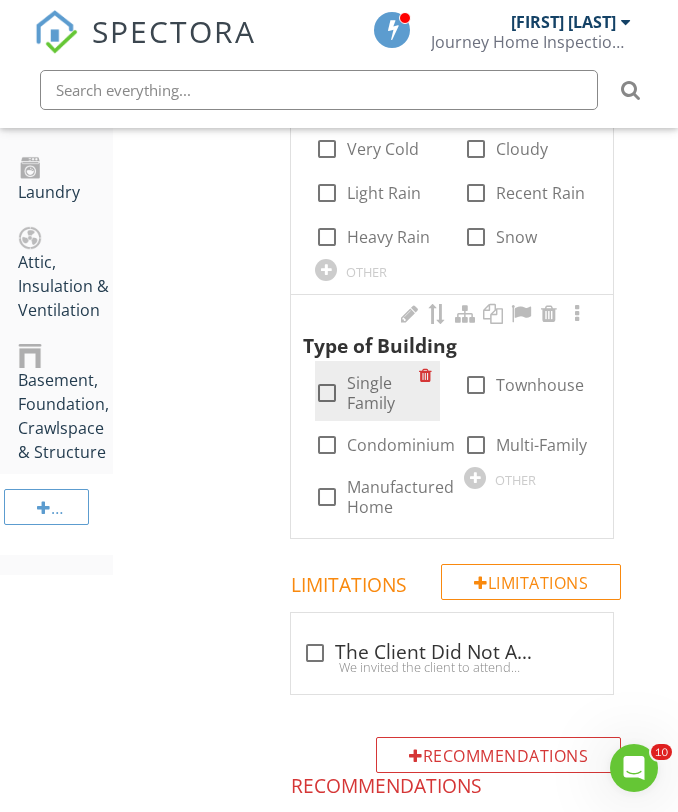 click at bounding box center (327, 393) 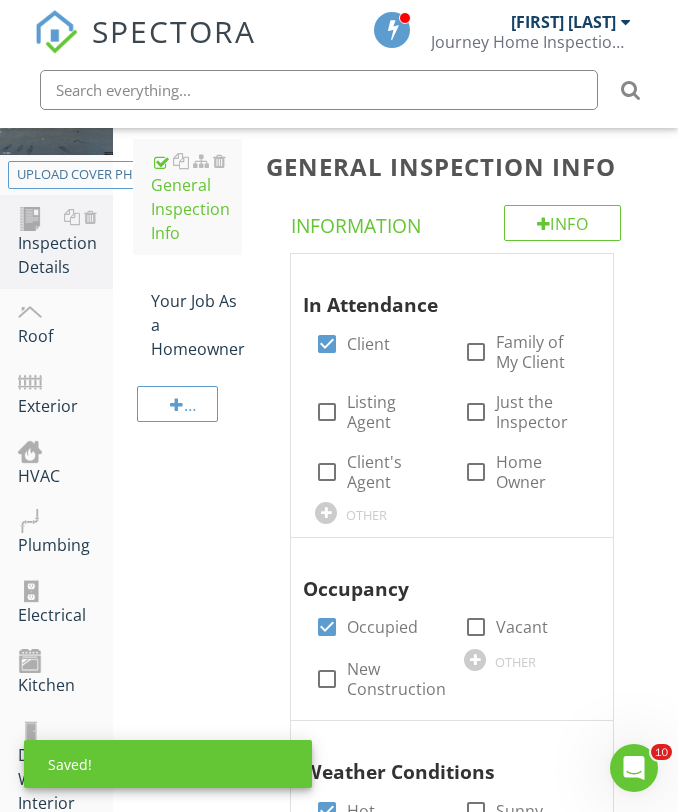 scroll, scrollTop: 0, scrollLeft: 0, axis: both 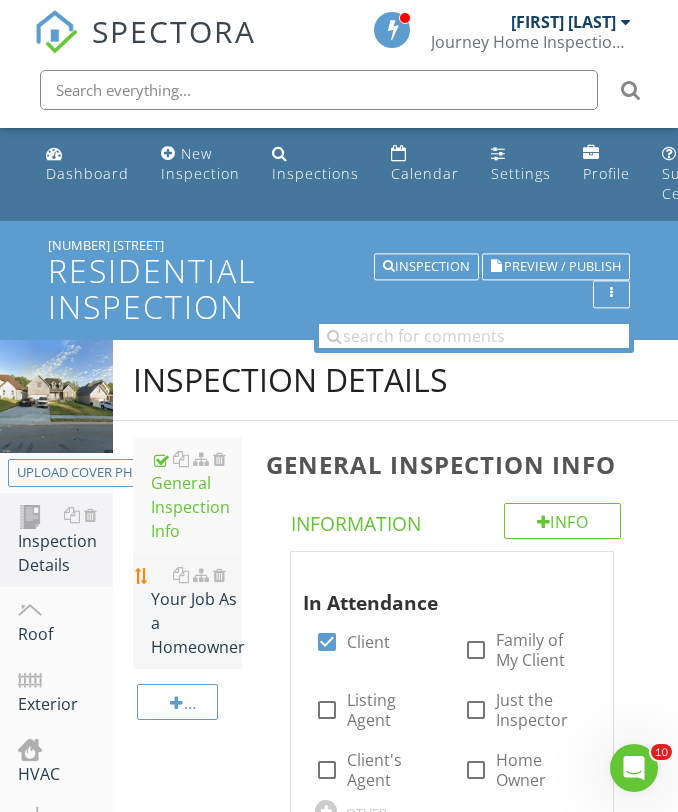 click on "Your Job As a Homeowner" at bounding box center [196, 611] 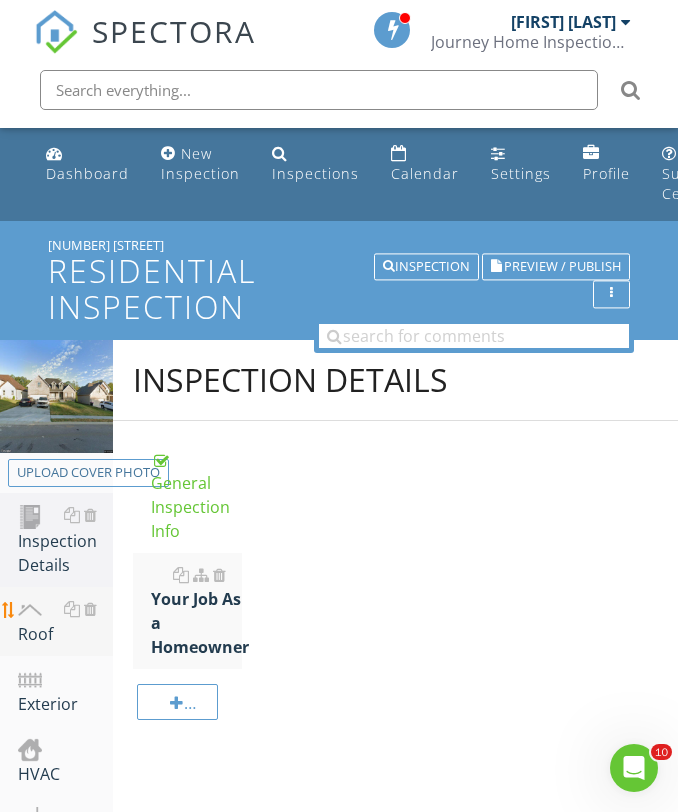 click at bounding box center (30, 610) 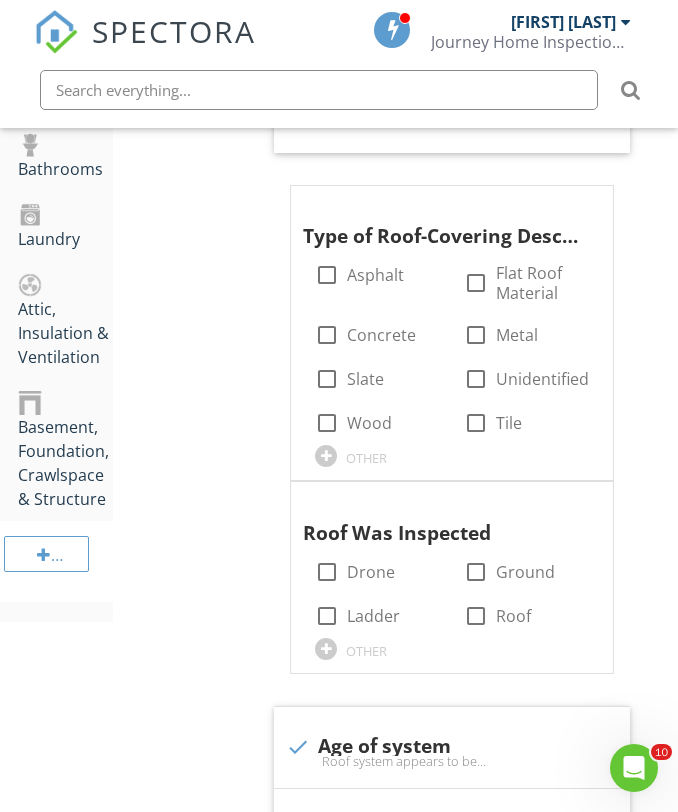 scroll, scrollTop: 1049, scrollLeft: 0, axis: vertical 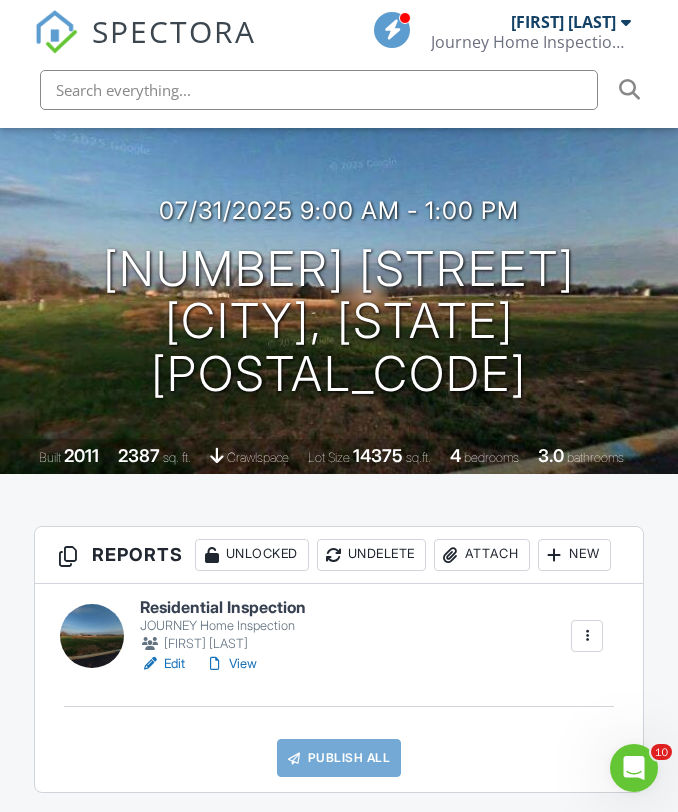 click at bounding box center (319, 90) 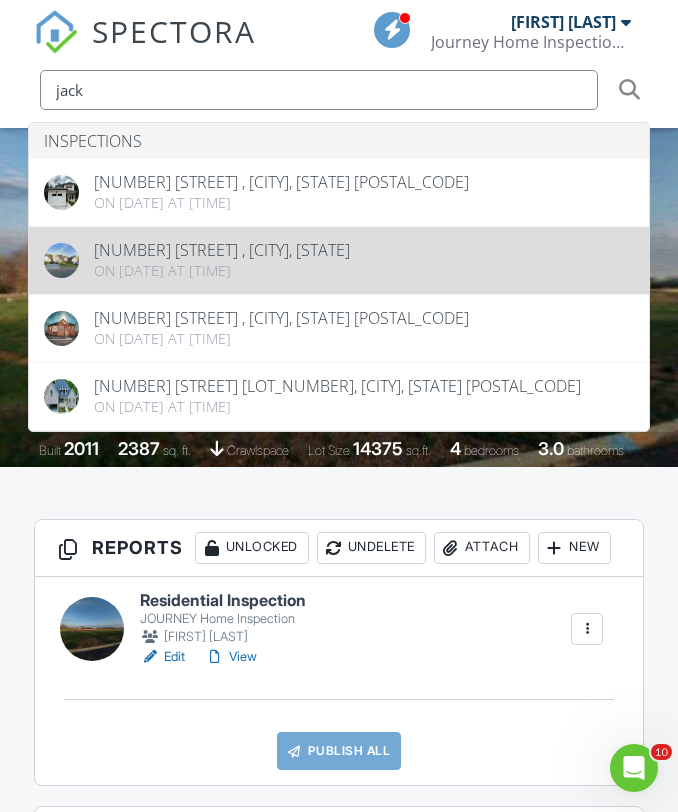 scroll, scrollTop: 206, scrollLeft: 0, axis: vertical 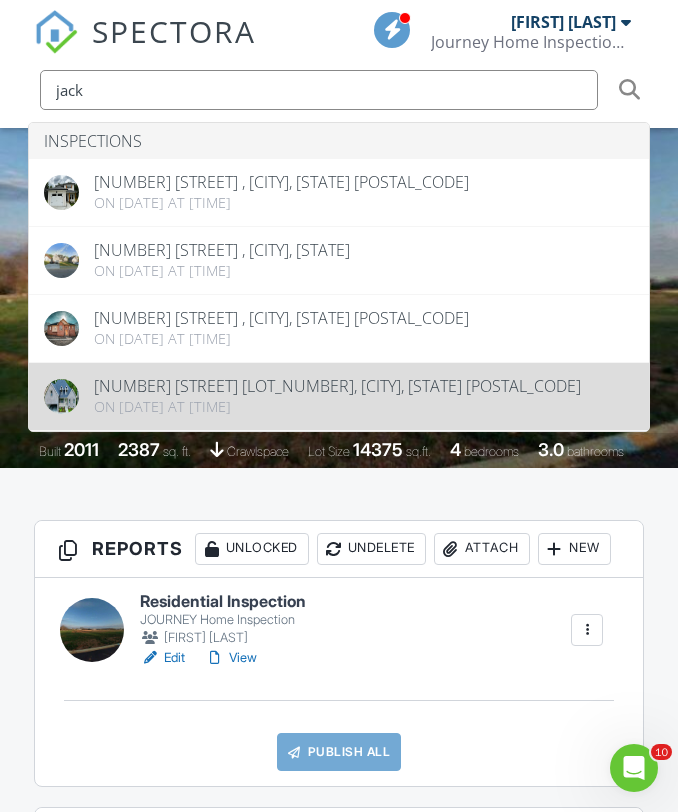 type on "jack" 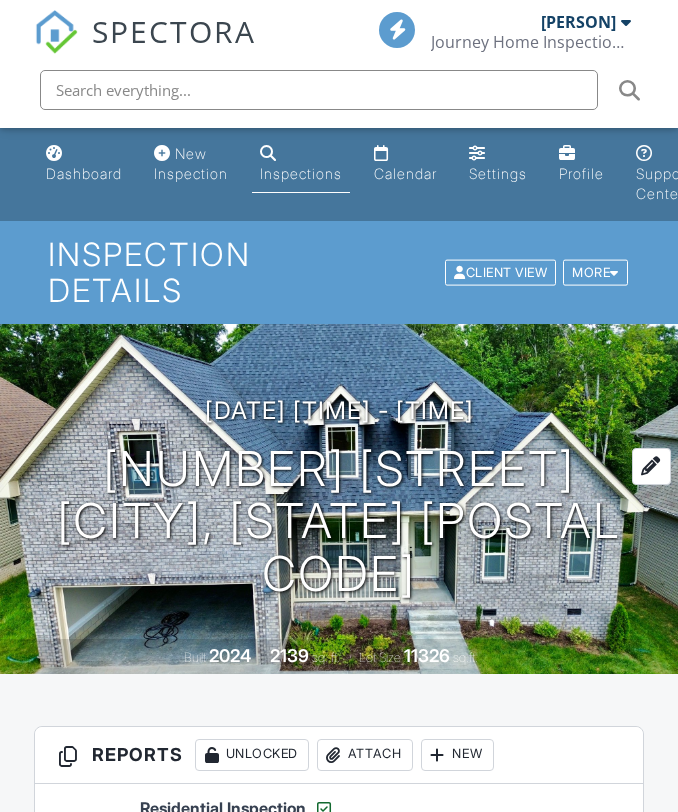 scroll, scrollTop: 247, scrollLeft: 0, axis: vertical 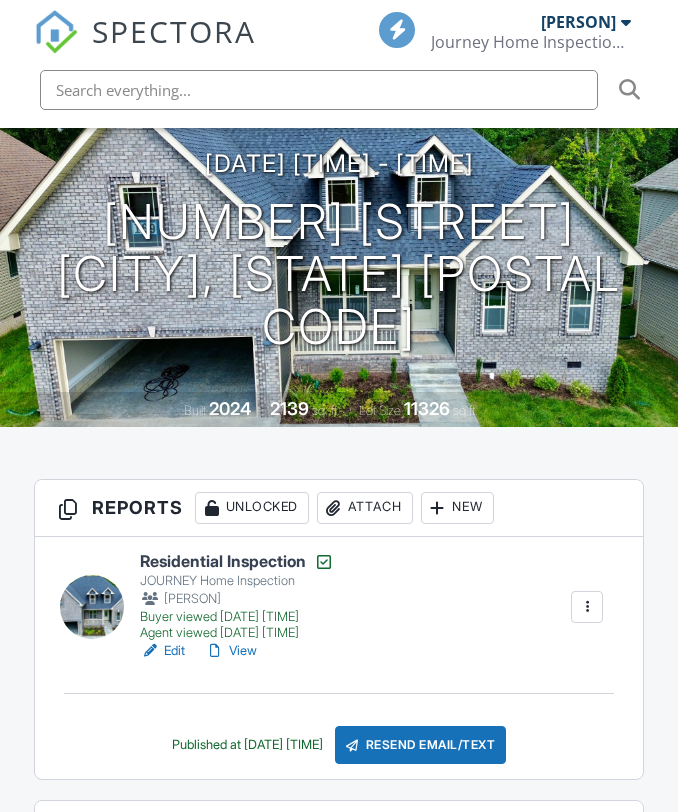 click on "View" at bounding box center [231, 651] 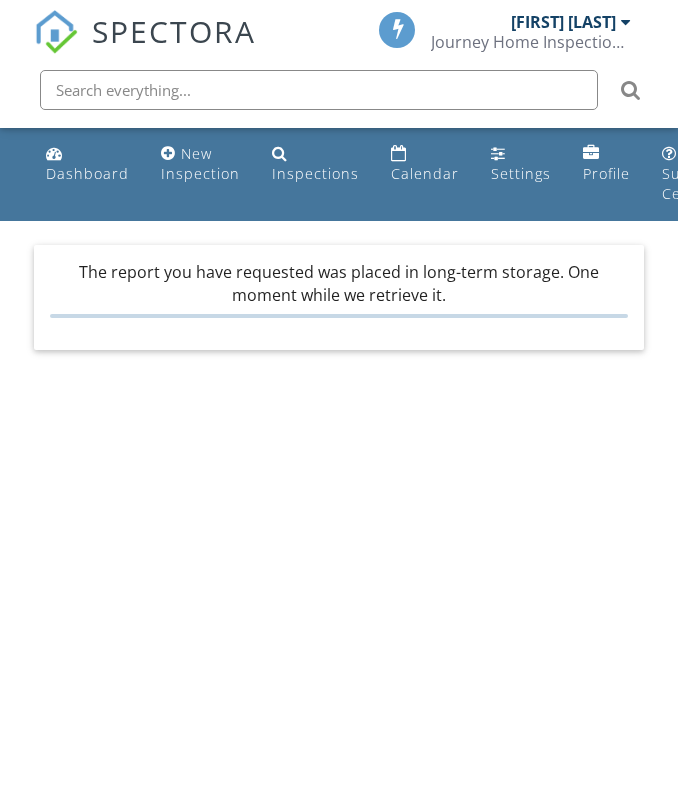 scroll, scrollTop: 0, scrollLeft: 0, axis: both 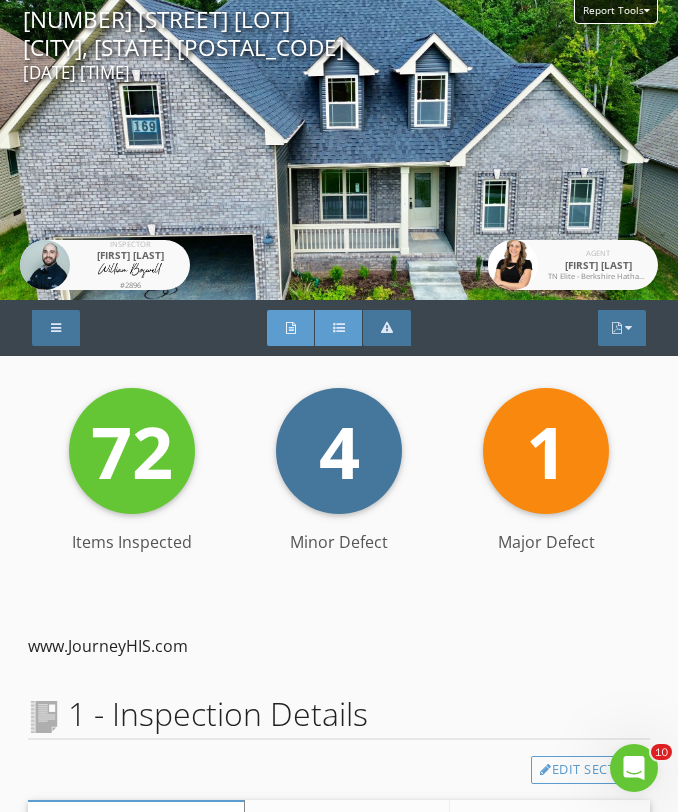 click at bounding box center [339, 328] 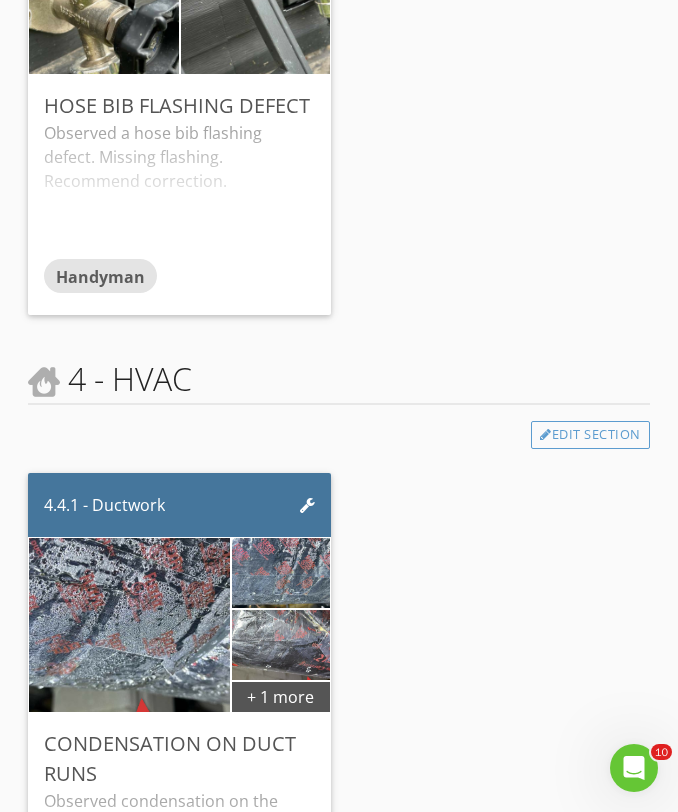 scroll, scrollTop: 0, scrollLeft: 0, axis: both 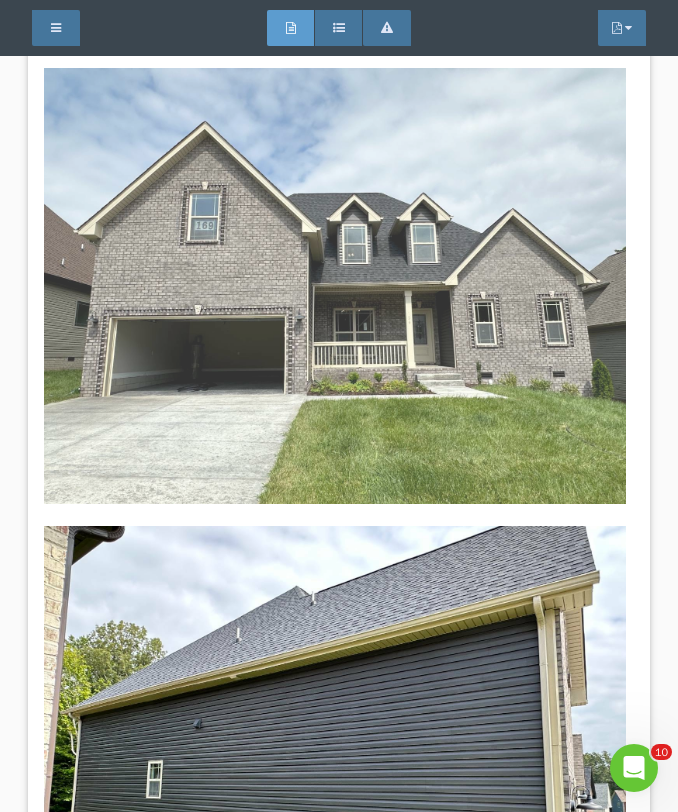 click at bounding box center [335, 286] 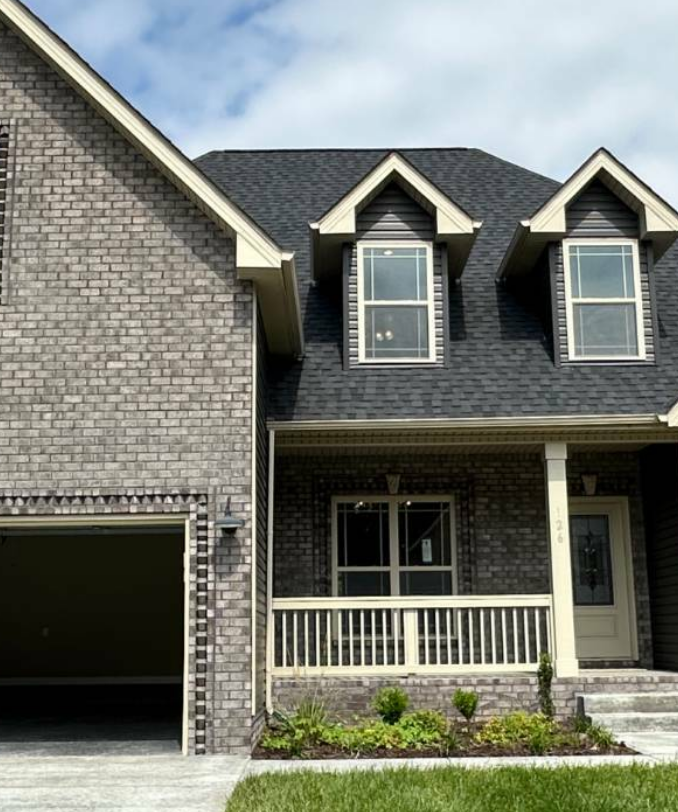 click at bounding box center [338, 406] 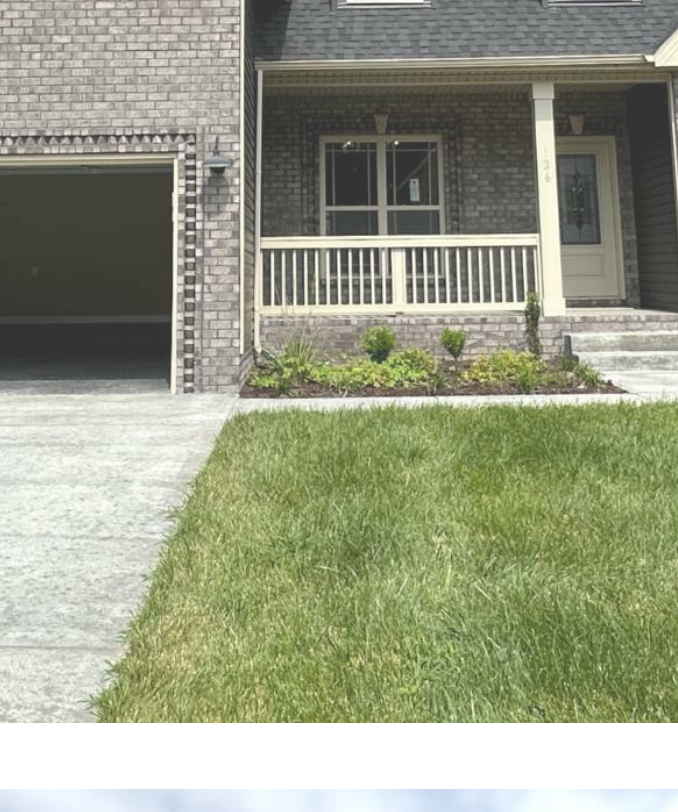 click at bounding box center (335, 286) 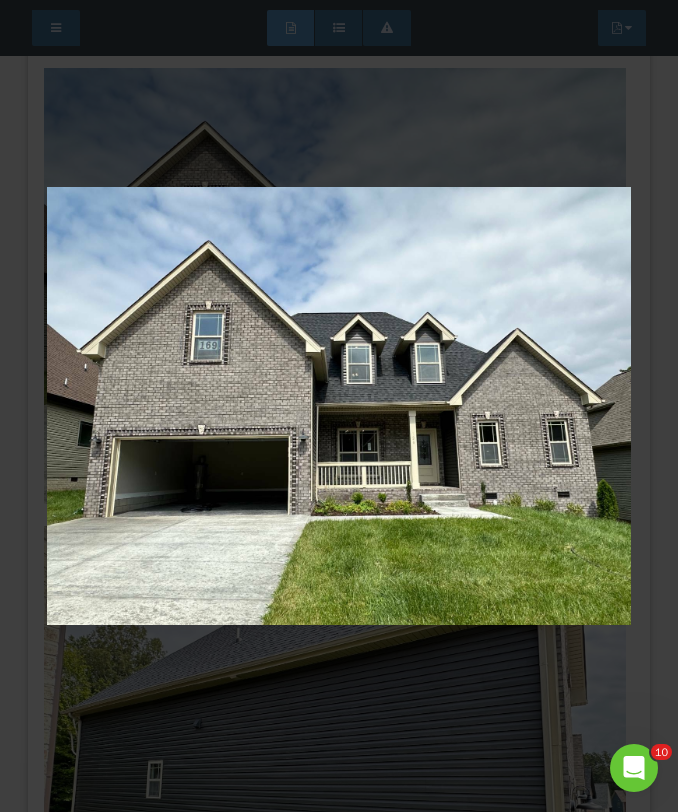 click at bounding box center [338, 406] 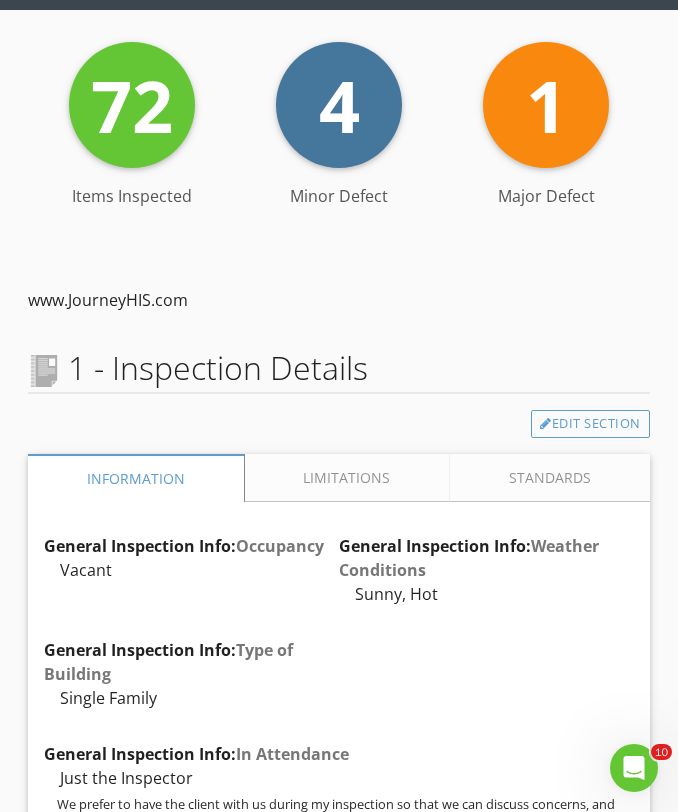 scroll, scrollTop: 0, scrollLeft: 0, axis: both 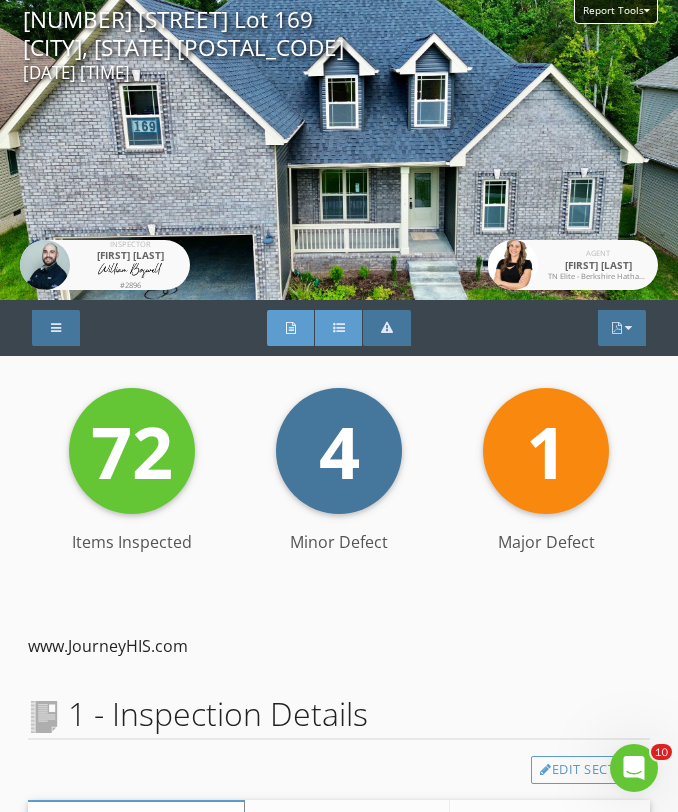 click on "Summary" at bounding box center (339, 328) 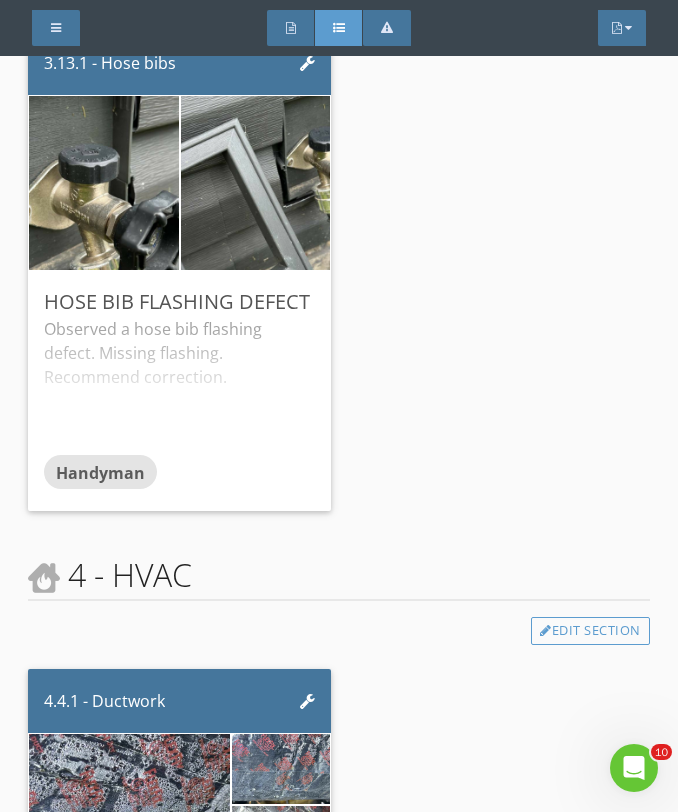 scroll, scrollTop: 0, scrollLeft: 0, axis: both 